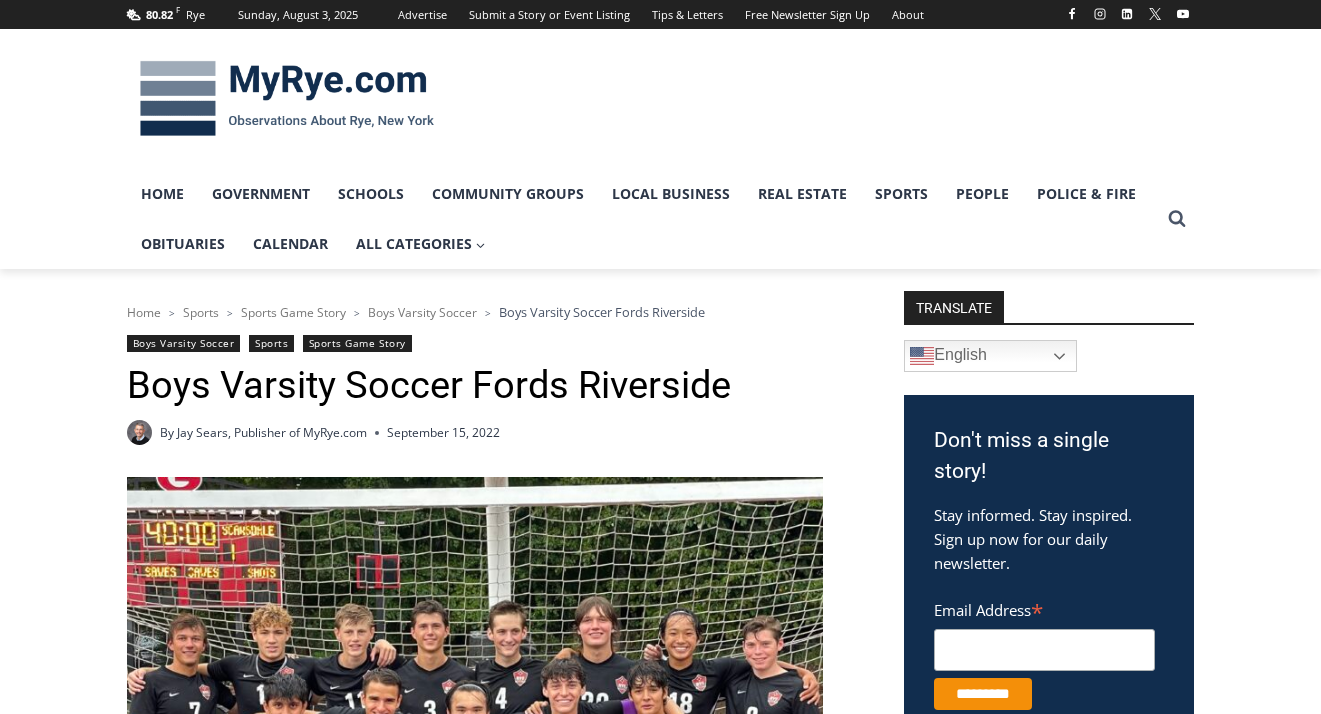 scroll, scrollTop: 400, scrollLeft: 0, axis: vertical 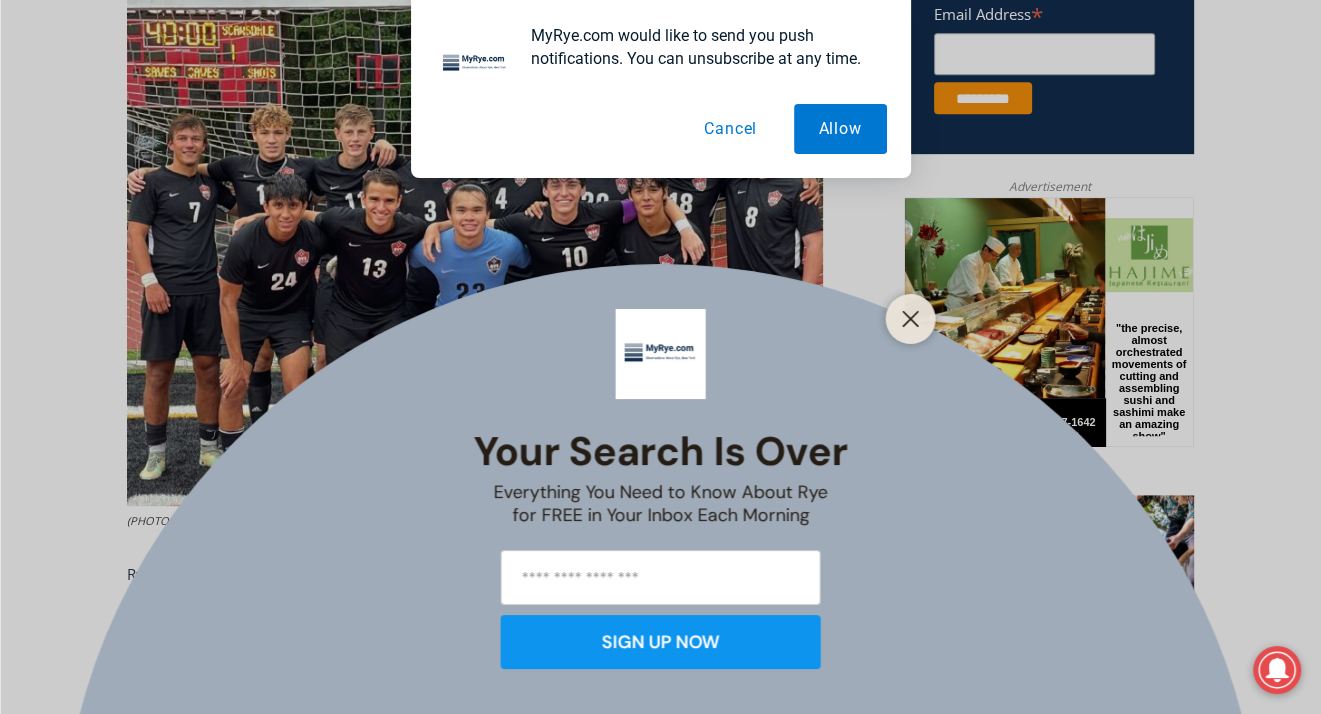 click on "Cancel" at bounding box center (730, 129) 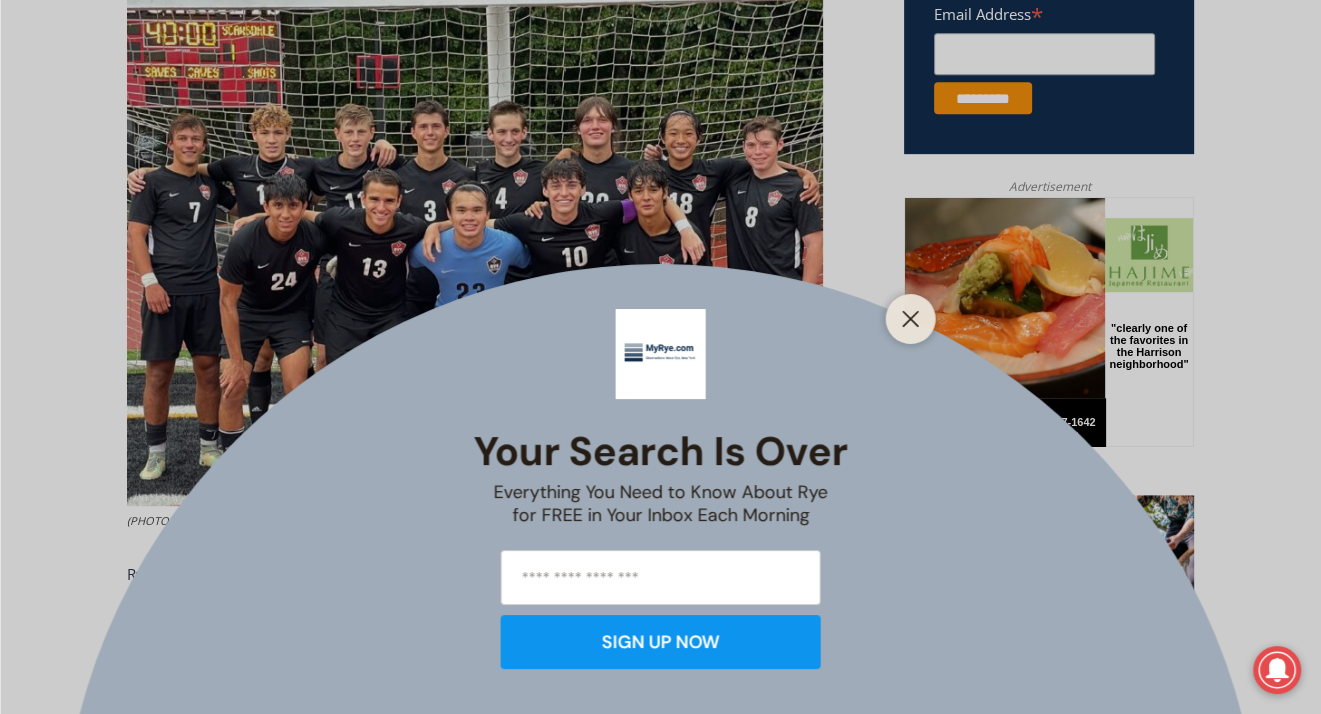 scroll, scrollTop: 760, scrollLeft: 0, axis: vertical 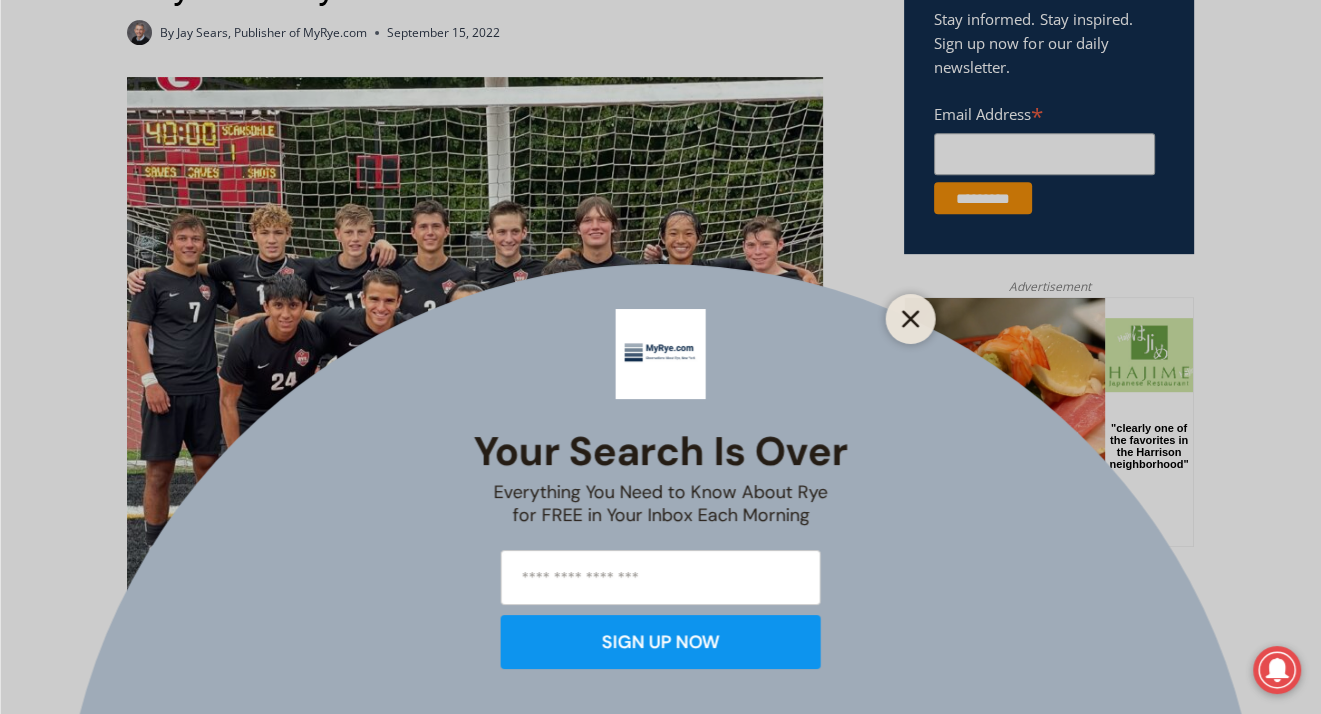click at bounding box center (911, 319) 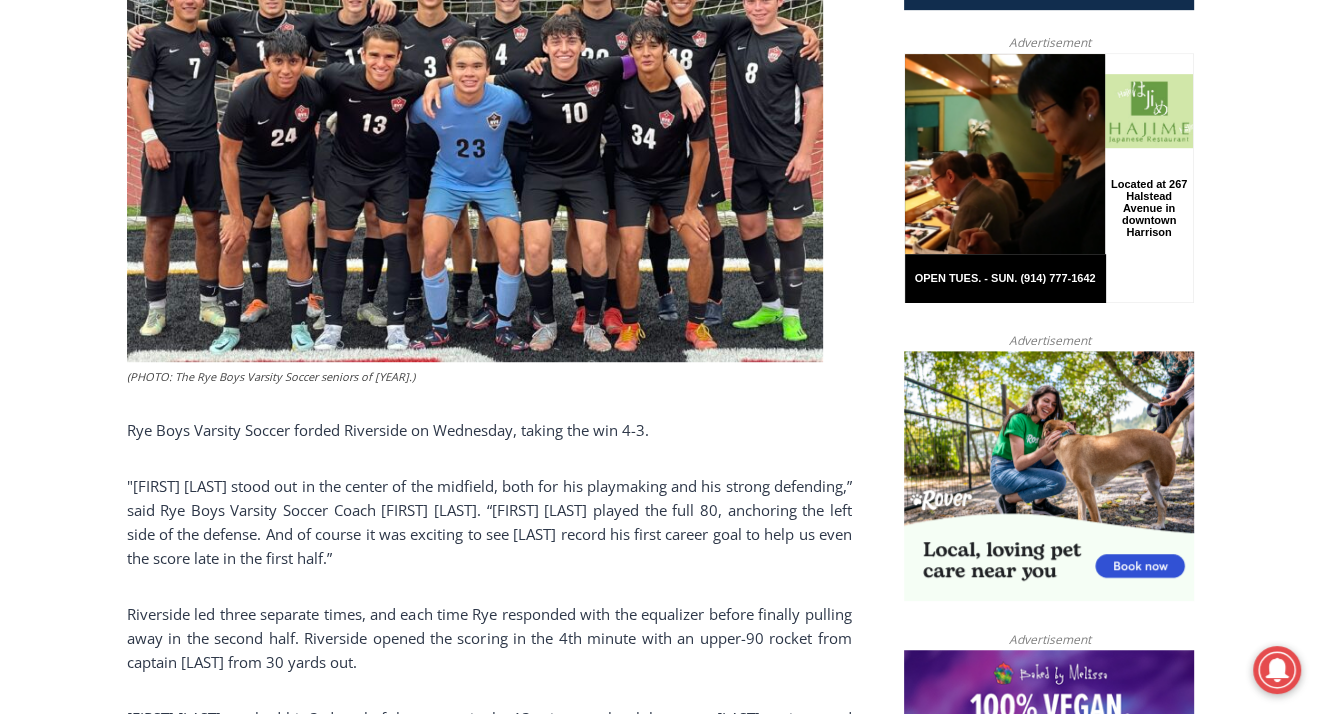 scroll, scrollTop: 760, scrollLeft: 0, axis: vertical 